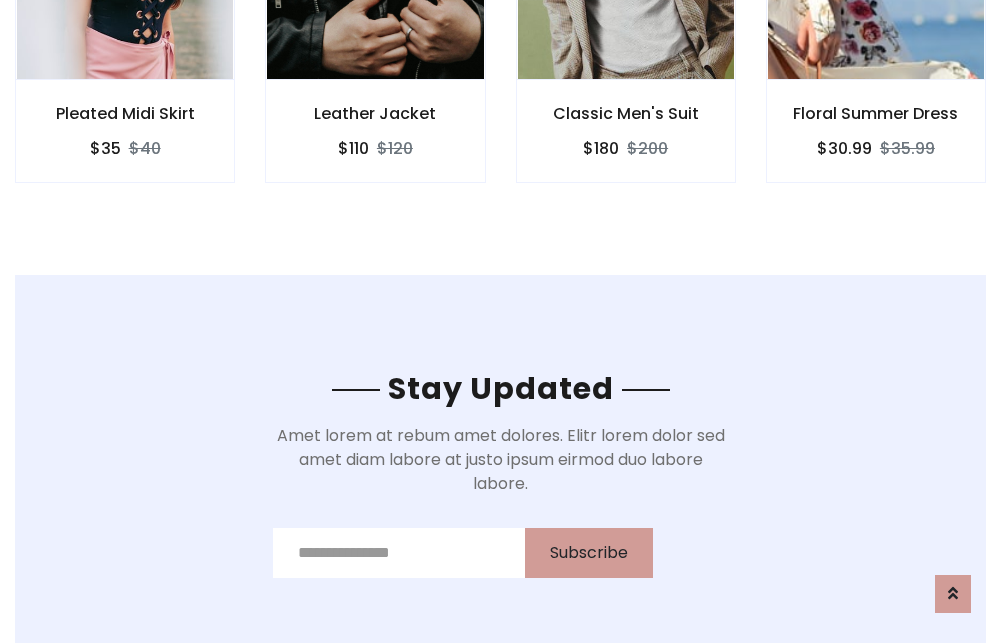 scroll, scrollTop: 3012, scrollLeft: 0, axis: vertical 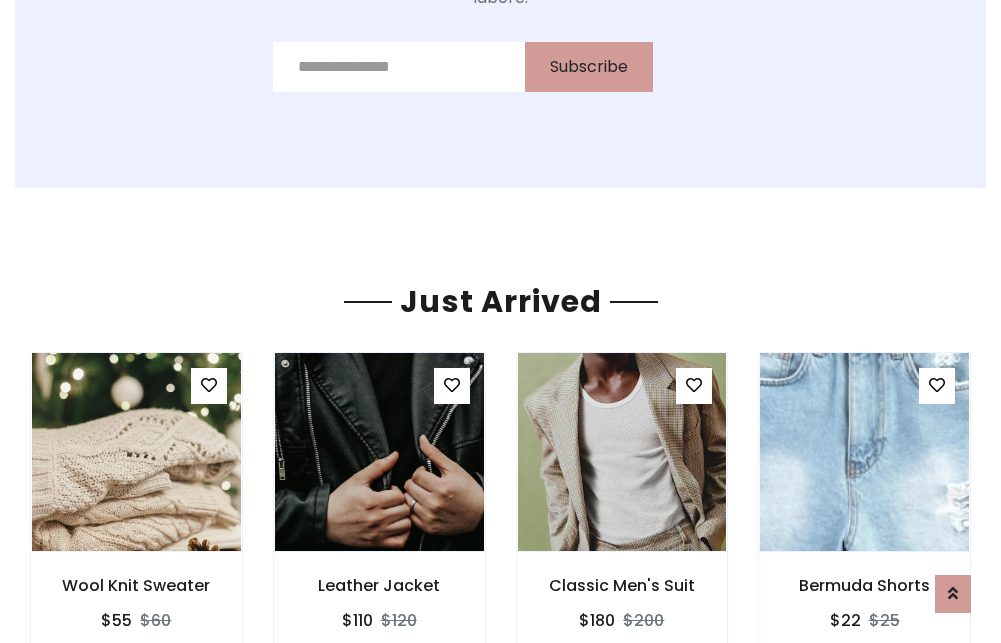 click on "Classic Men's Suit
$180
$200" at bounding box center [626, -441] 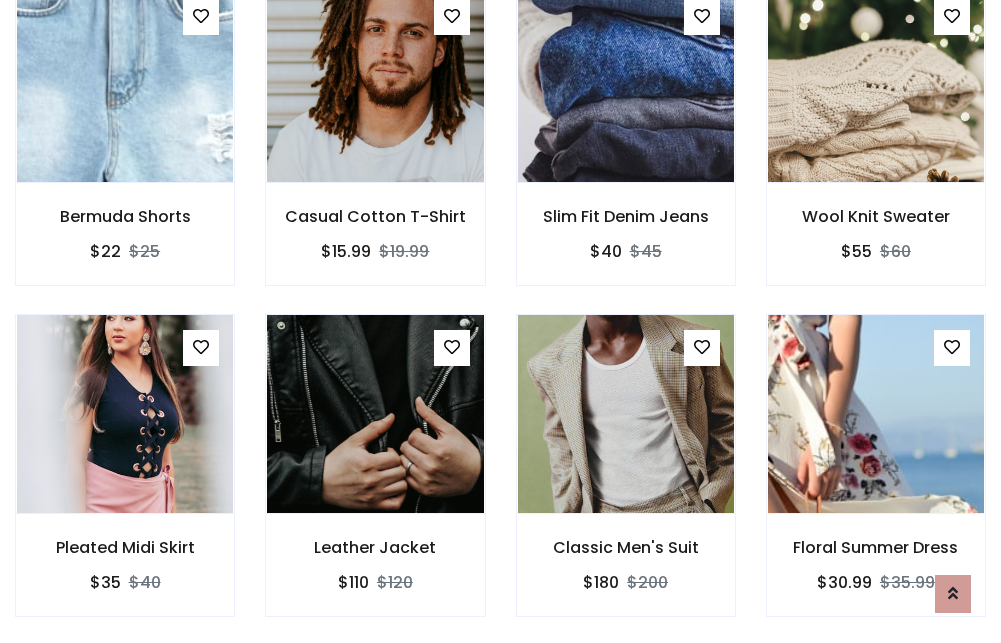 click on "Classic Men's Suit
$180
$200" at bounding box center [626, 479] 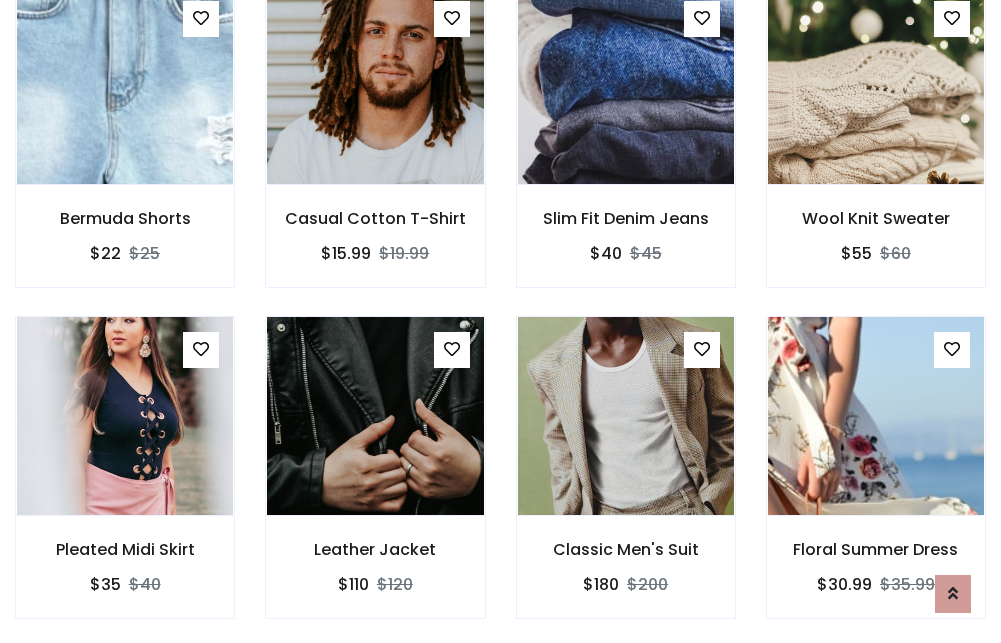 click on "Classic Men's Suit
$180
$200" at bounding box center (626, 481) 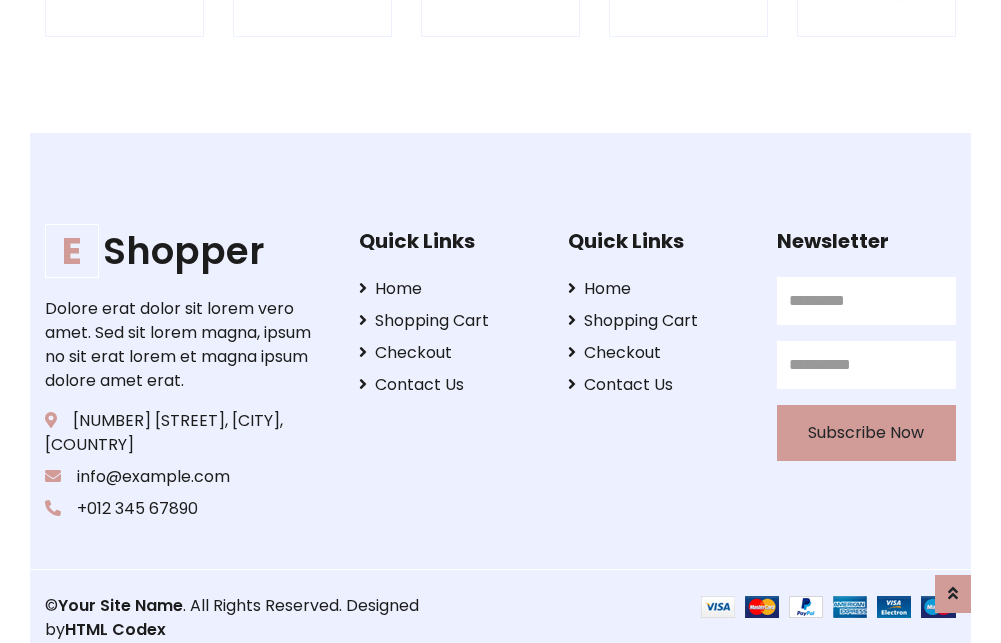 scroll, scrollTop: 3807, scrollLeft: 0, axis: vertical 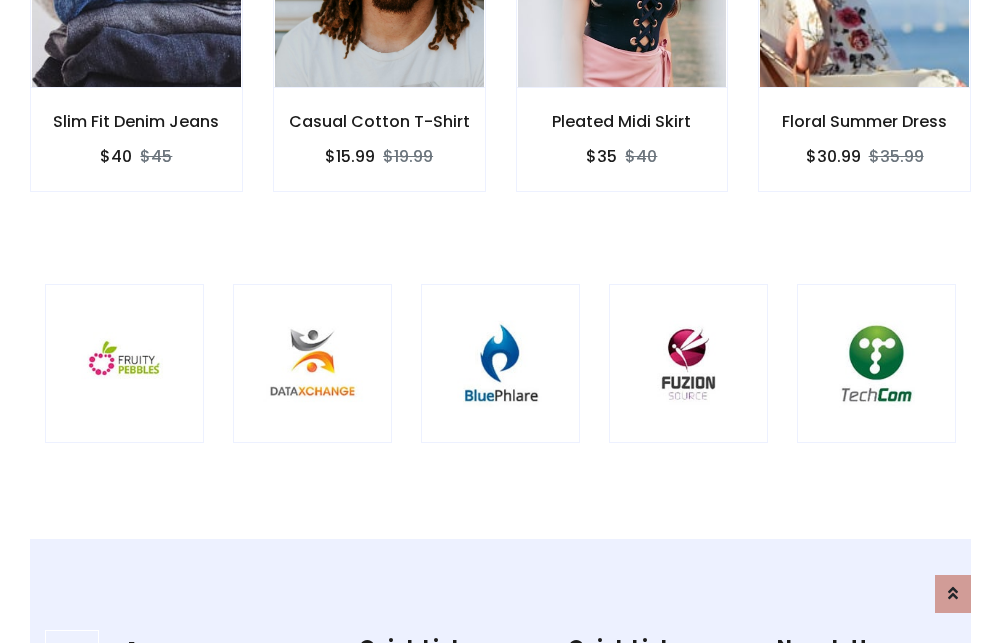 click at bounding box center (500, 363) 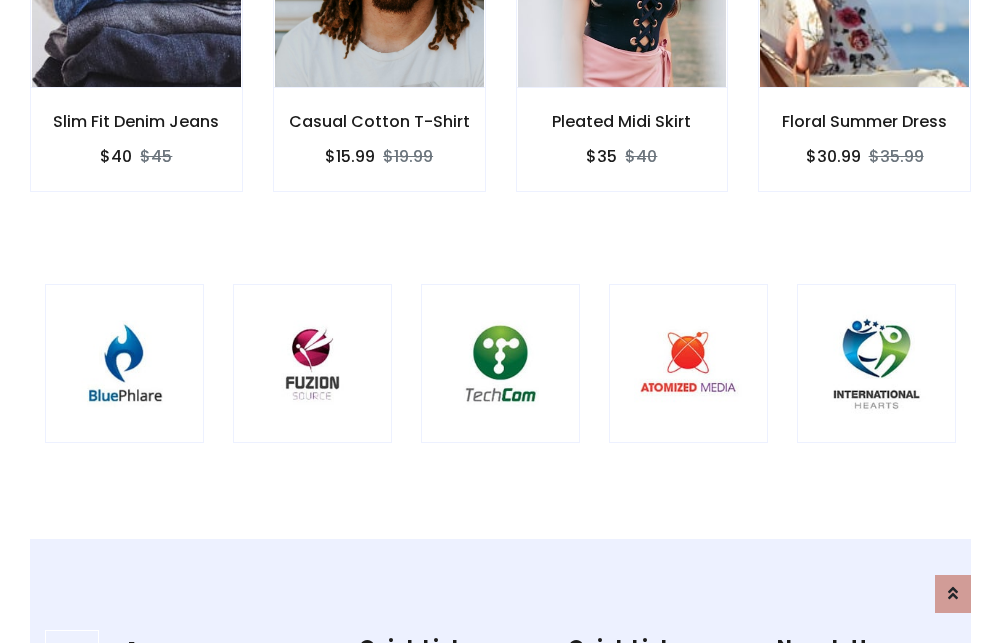click at bounding box center [500, 363] 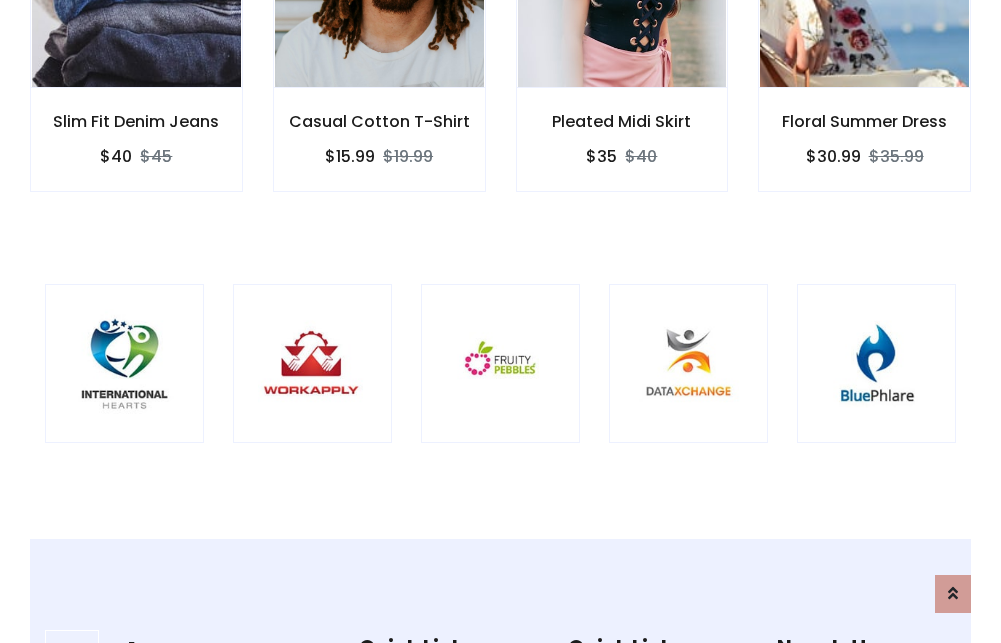 click at bounding box center [500, 363] 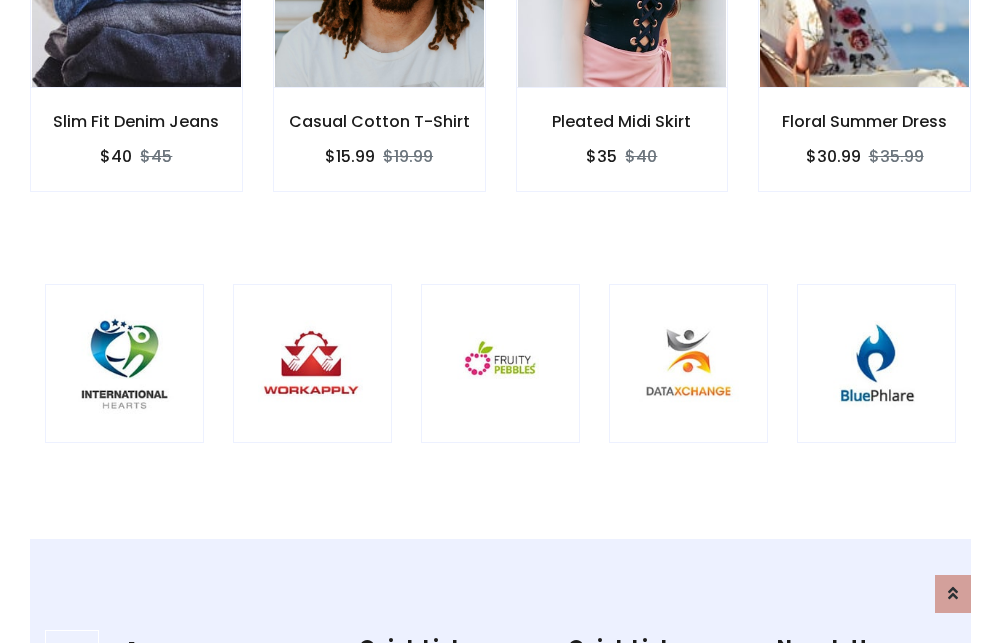 scroll, scrollTop: 0, scrollLeft: 0, axis: both 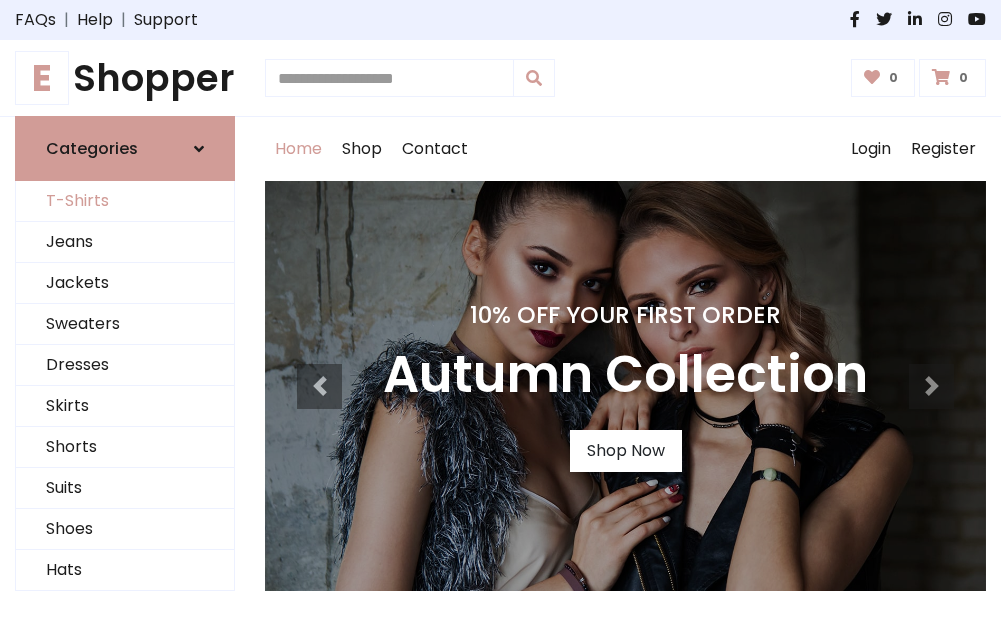 click on "T-Shirts" at bounding box center [125, 201] 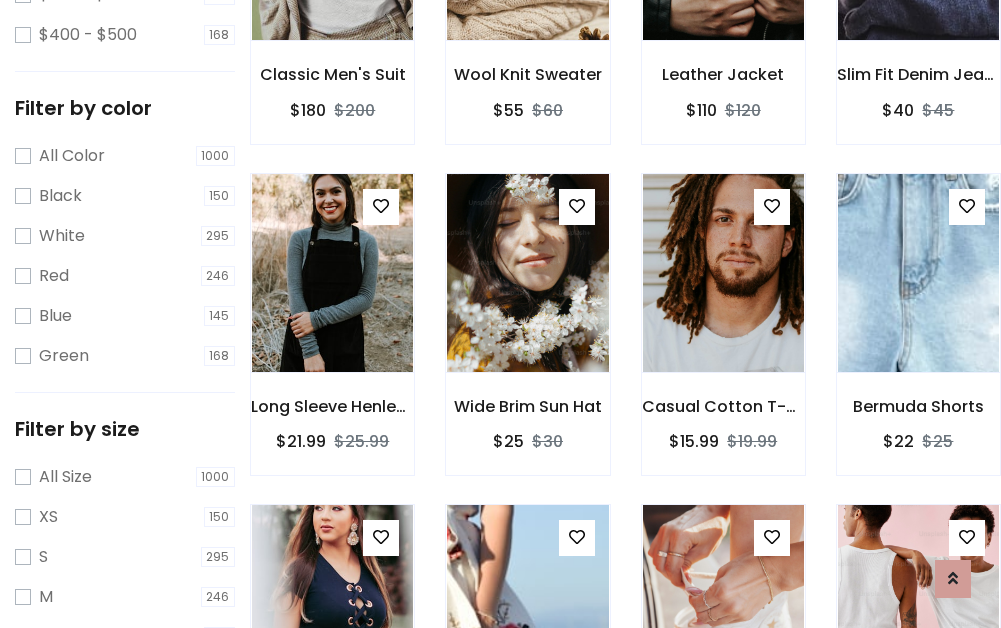 scroll, scrollTop: 701, scrollLeft: 0, axis: vertical 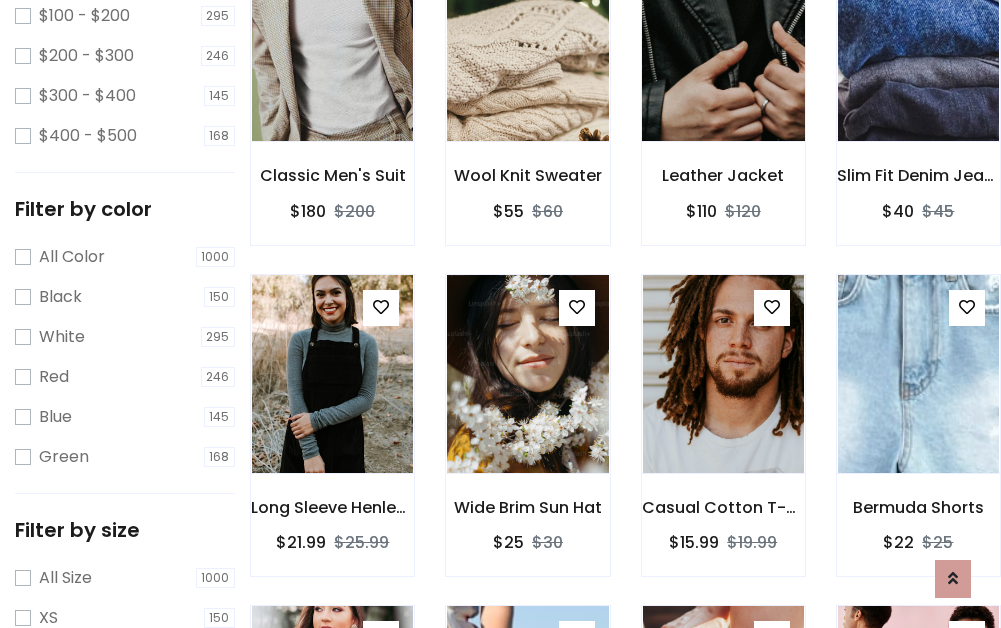 click at bounding box center [723, 42] 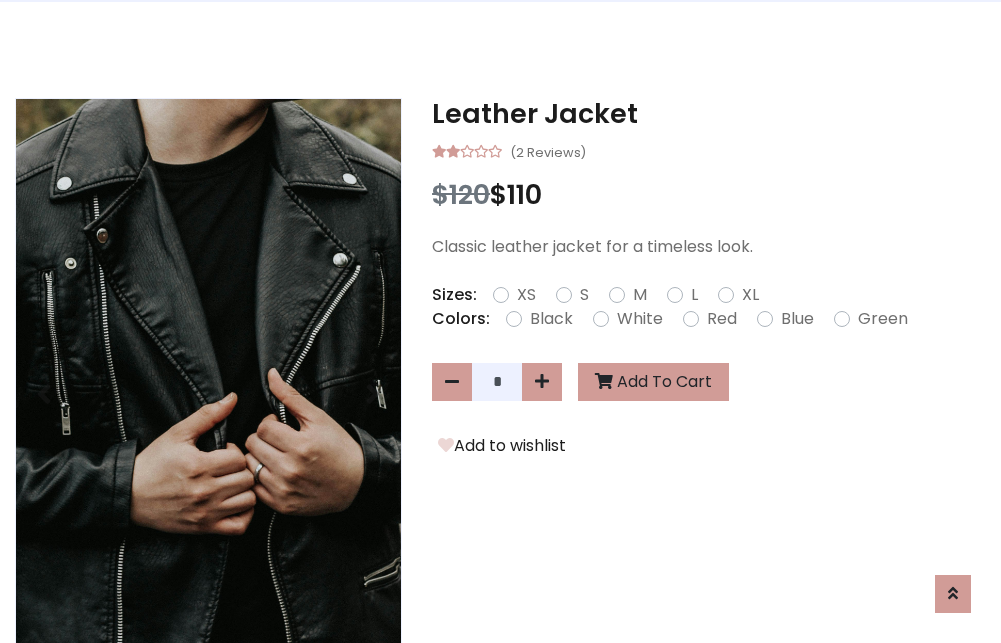 scroll, scrollTop: 0, scrollLeft: 0, axis: both 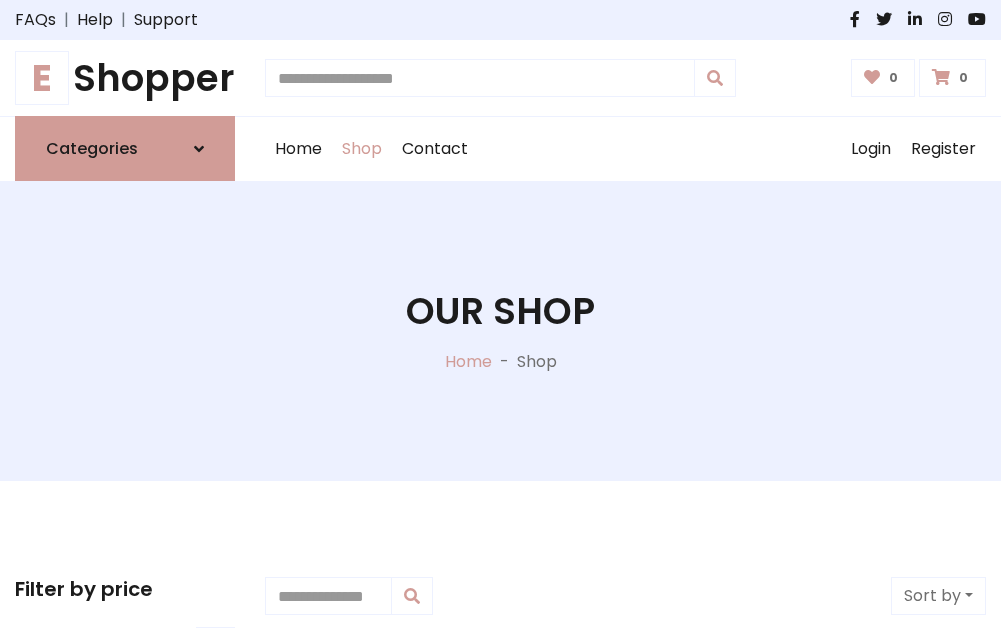 click on "E Shopper" at bounding box center (125, 78) 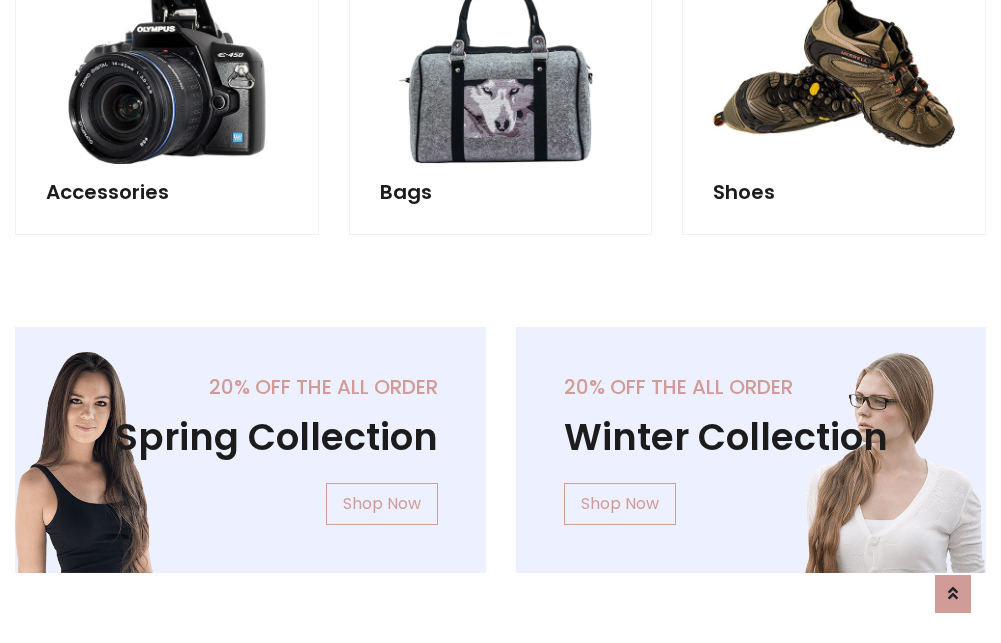 scroll, scrollTop: 1943, scrollLeft: 0, axis: vertical 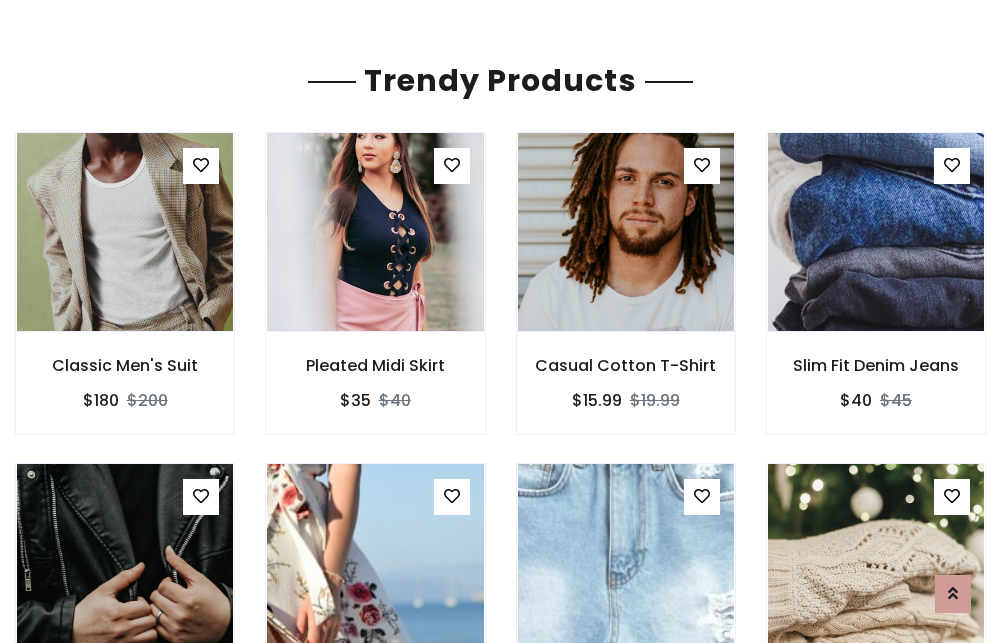 click on "Shop" at bounding box center [362, -1794] 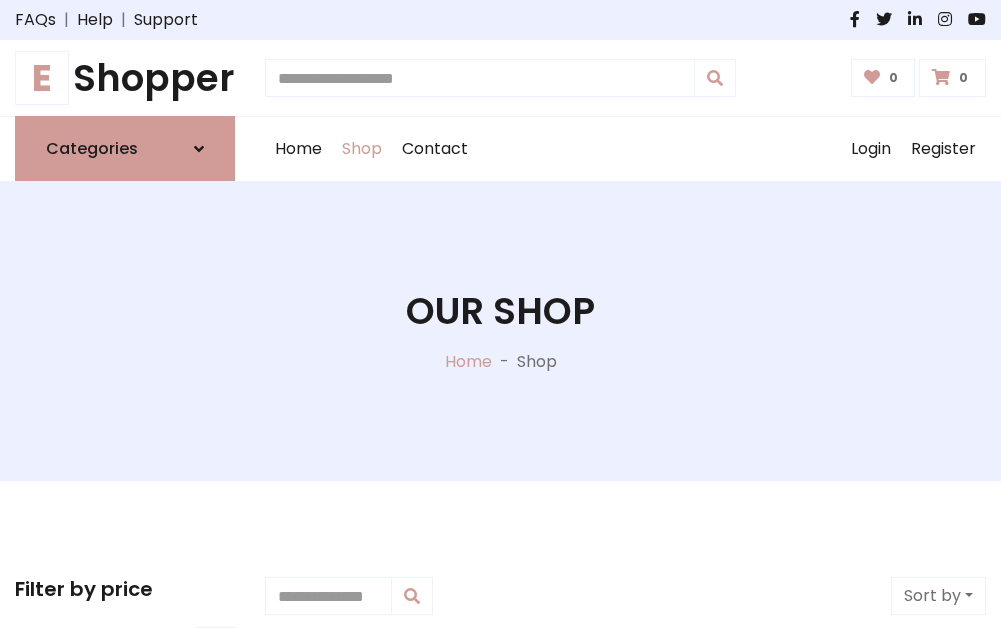 scroll, scrollTop: 0, scrollLeft: 0, axis: both 